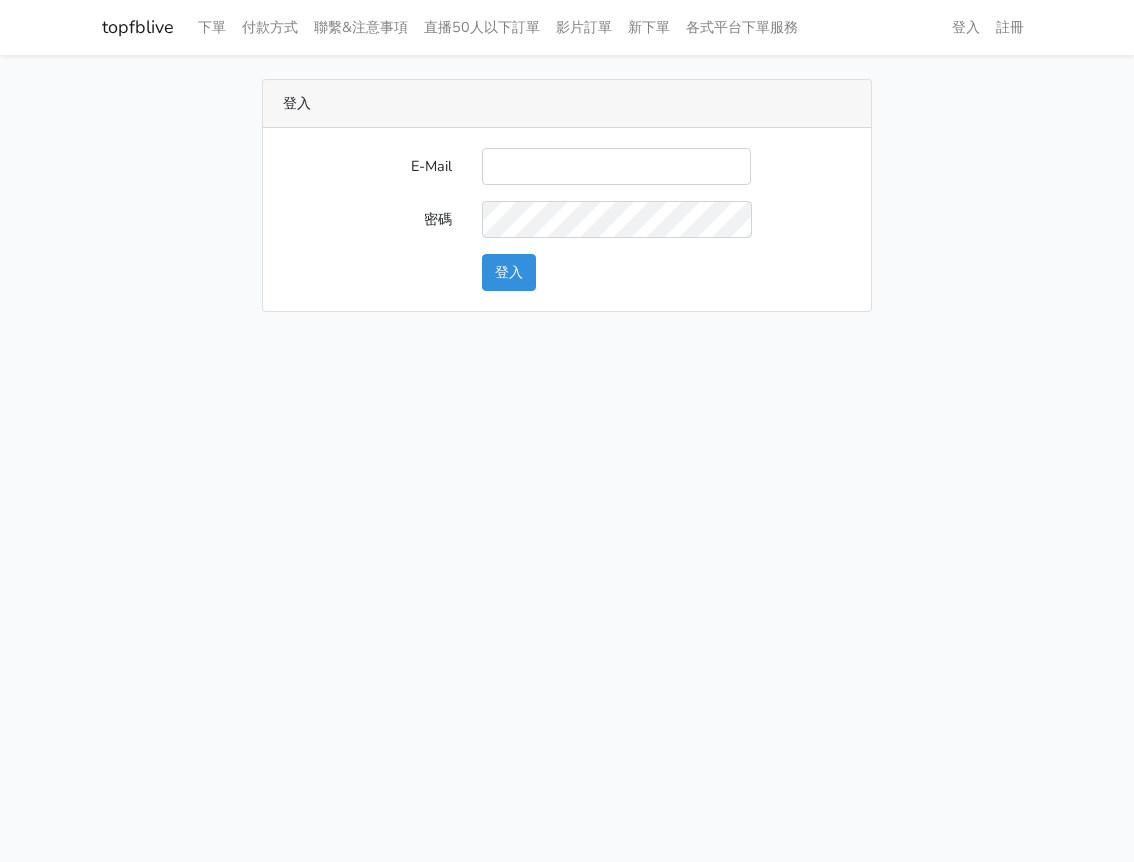 scroll, scrollTop: 0, scrollLeft: 0, axis: both 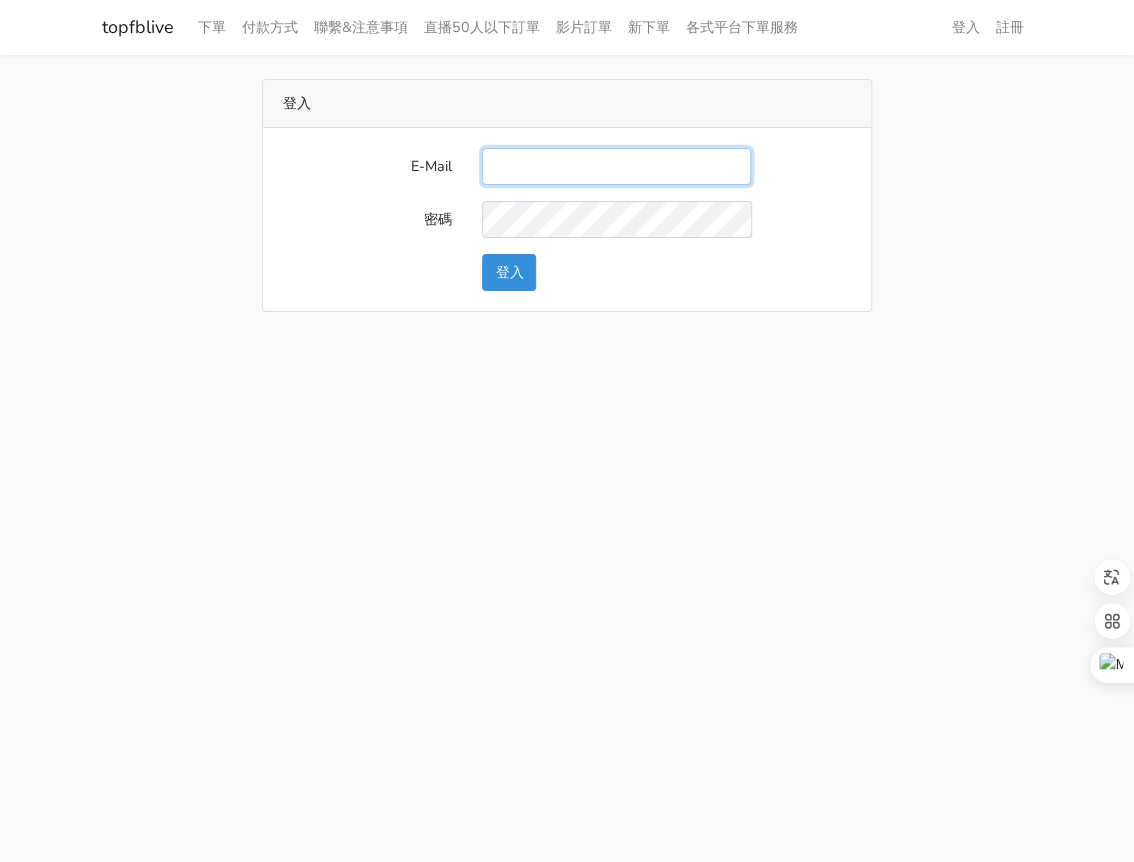 click on "E-Mail" at bounding box center [616, 166] 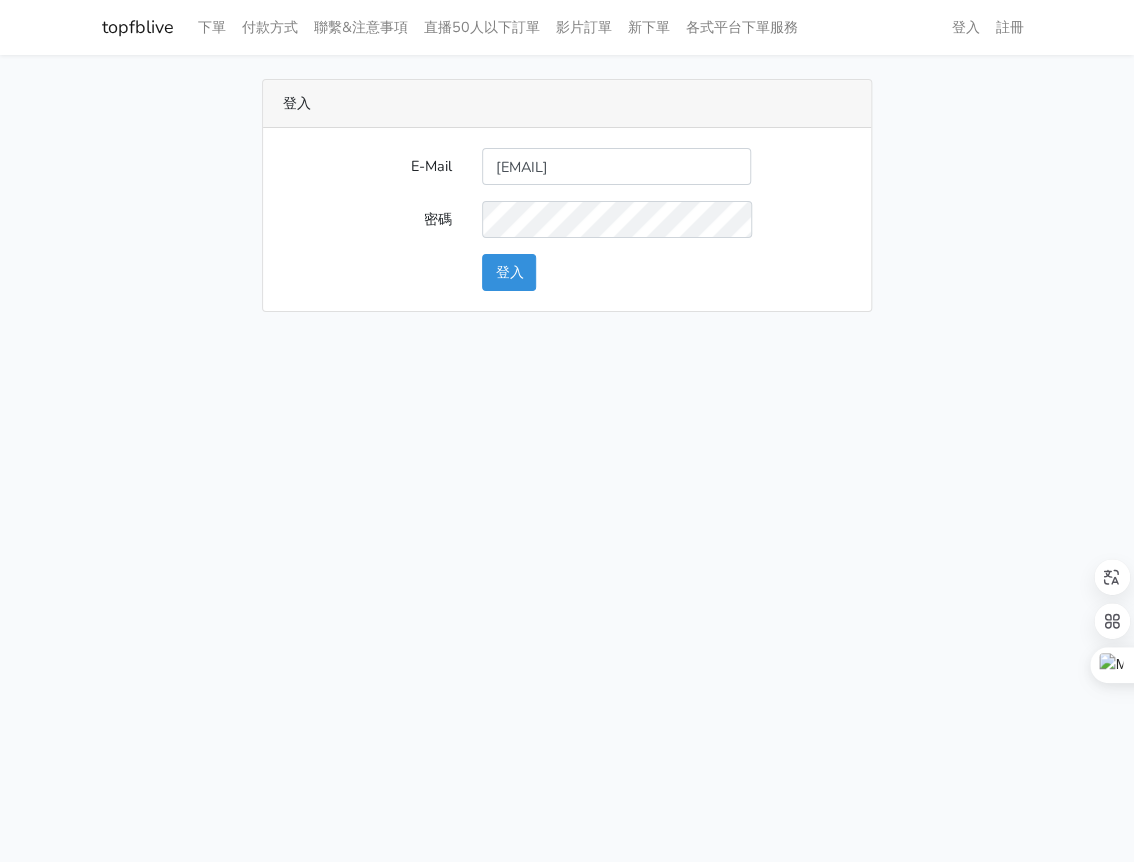 click on "登入" at bounding box center [666, 272] 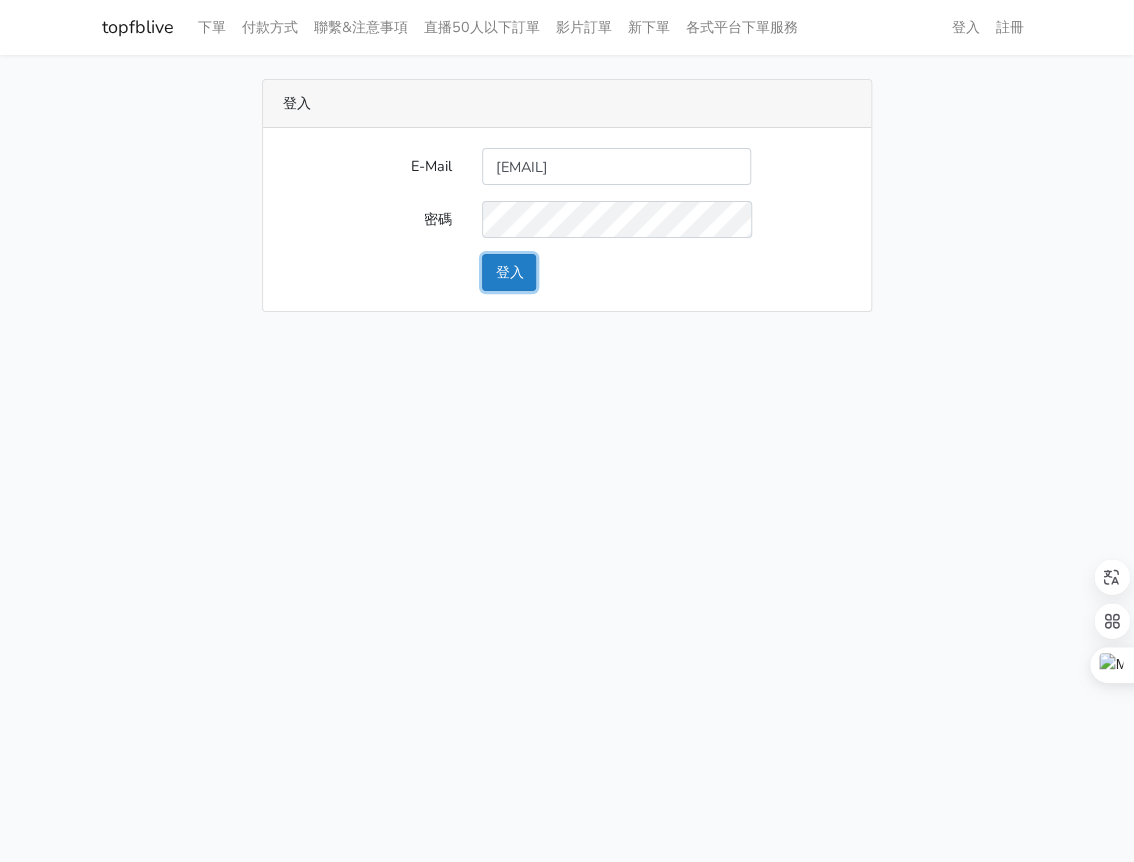 click on "登入" at bounding box center (509, 272) 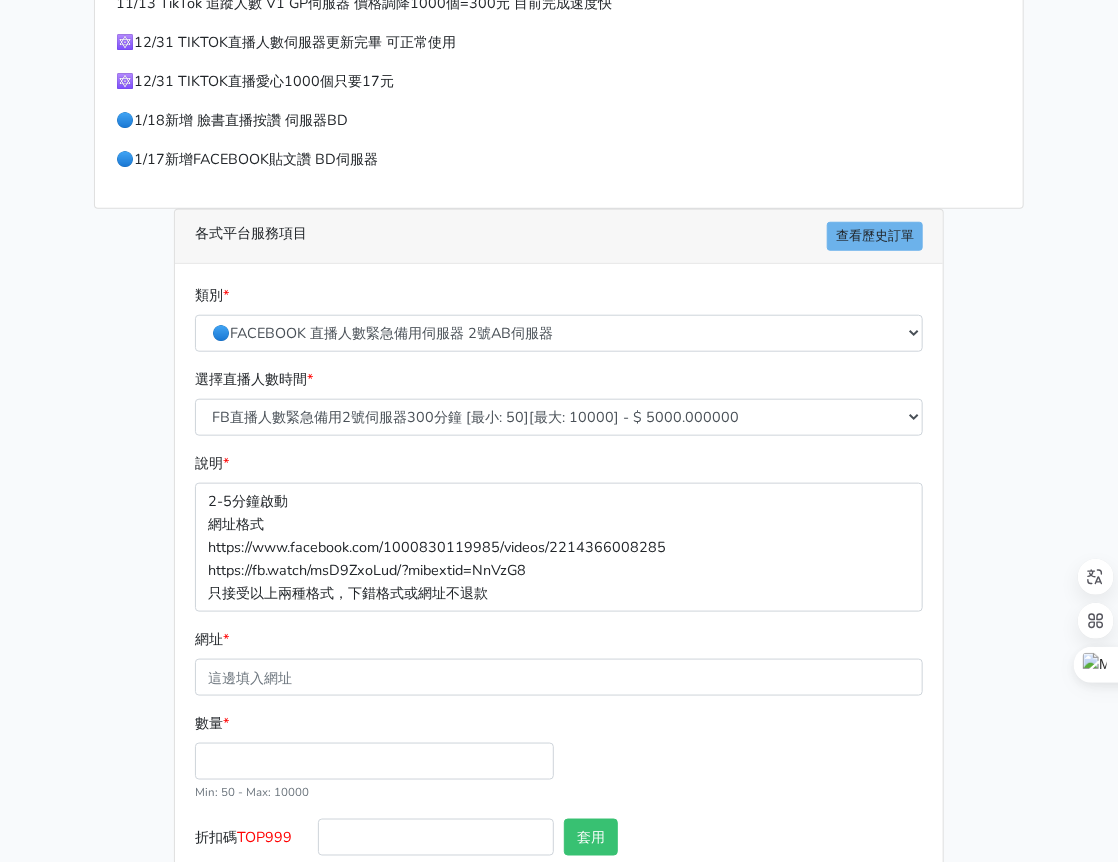 scroll, scrollTop: 579, scrollLeft: 0, axis: vertical 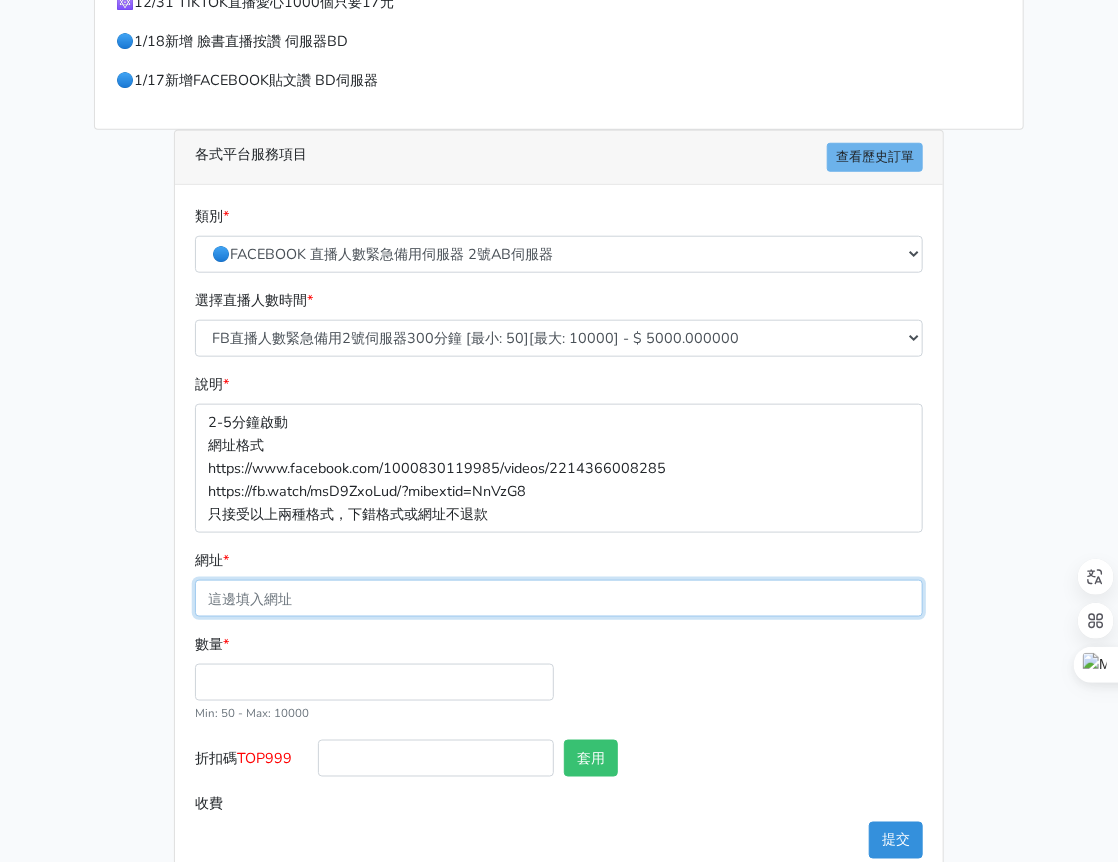 click on "網址 *" at bounding box center (559, 598) 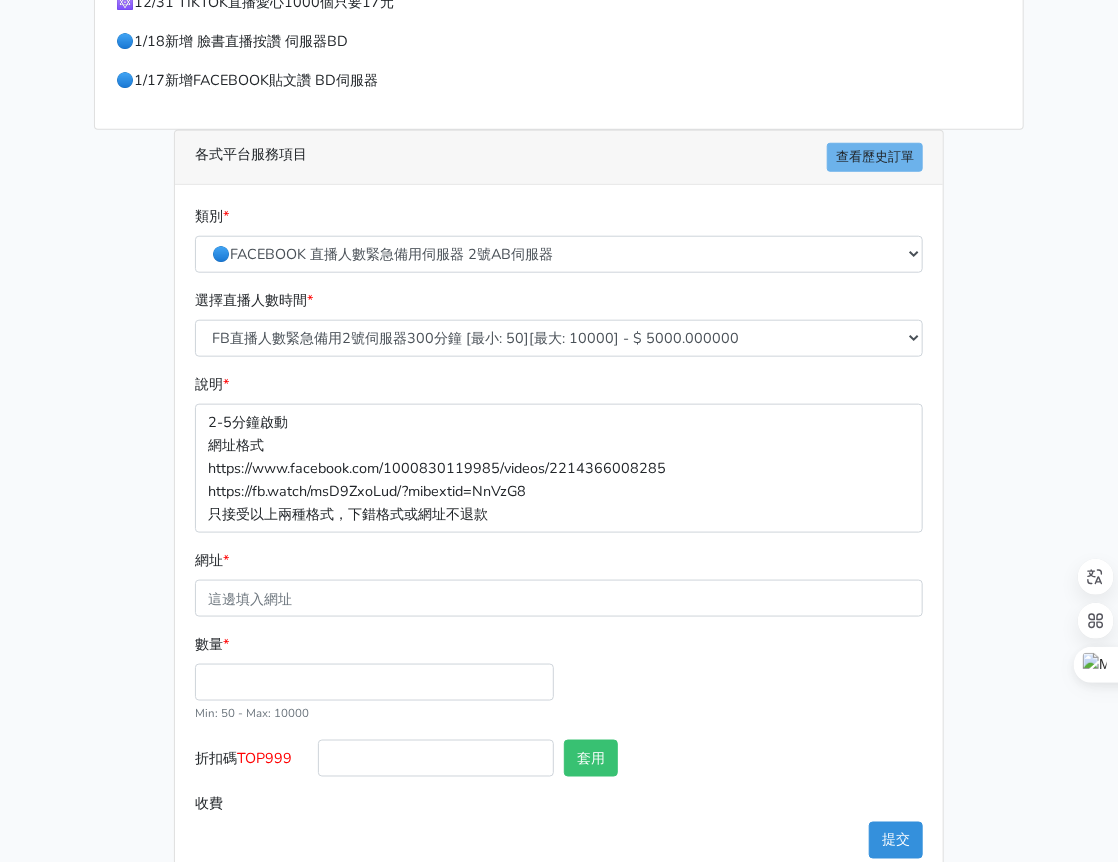 click on "套用" at bounding box center [620, 762] 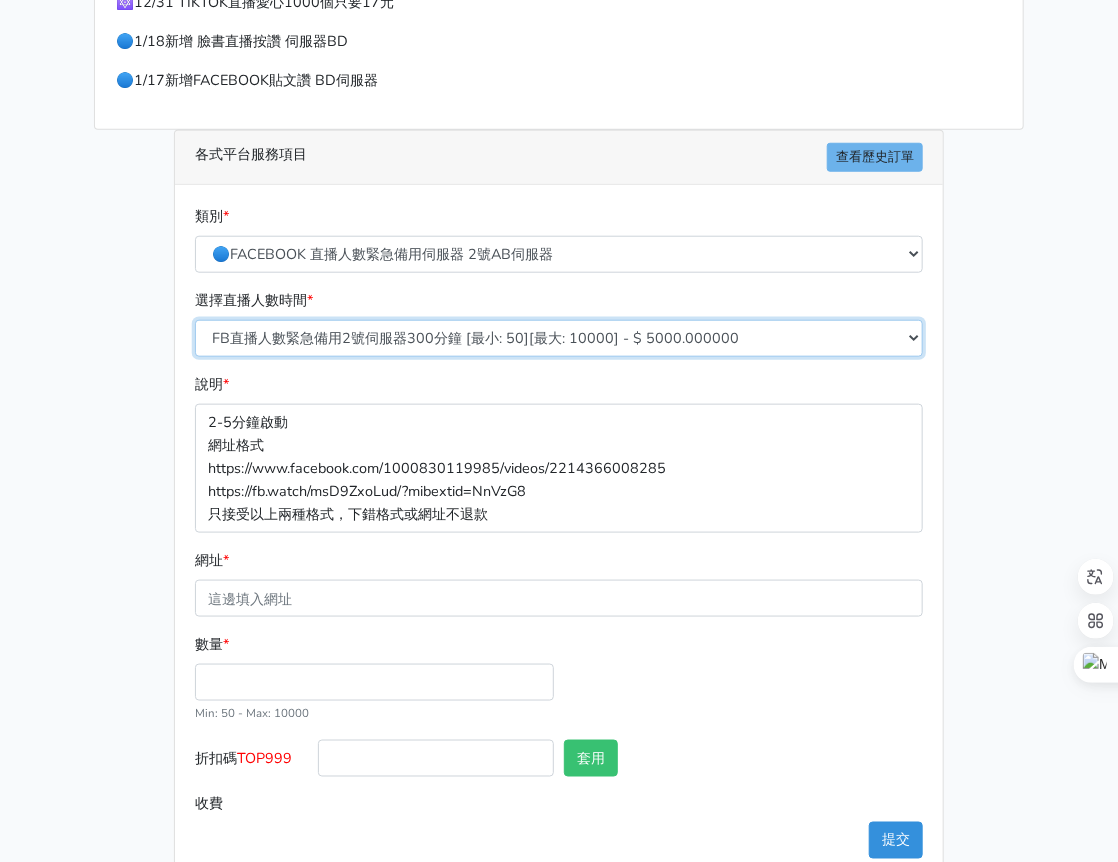 click on "FB直播人數緊急備用2號伺服器300分鐘 [最小: 50][最大: 10000] - $ 5000.000000 FB直播人數緊急備用2號伺服器60分鐘 [最小: 50][最大: 10000] - $ 1000.000000 FB直播人數緊急備用2號伺服器90分鐘 [最小: 50][最大: 10000] - $ 1500.000000 FB直播人數緊急備用2號伺服器120分鐘 [最小: 50][最大: 10000] - $ 2000.000000 FB直播人數緊急備用2號伺服器150分鐘 [最小: 50][最大: 10000] - $ 2500.000000 FB直播人數緊急備用2號伺服器180分鐘 [最小: 50][最大: 10000] - $ 3000.000000 FB直播人數緊急備用2號伺服器240分鐘 [最小: 50][最大: 10000] - $ 4000.000000 FB直播人數緊急備用2號伺服器360分鐘  [最小: 50][最大: 10000] - $ 6000.000000" at bounding box center (559, 338) 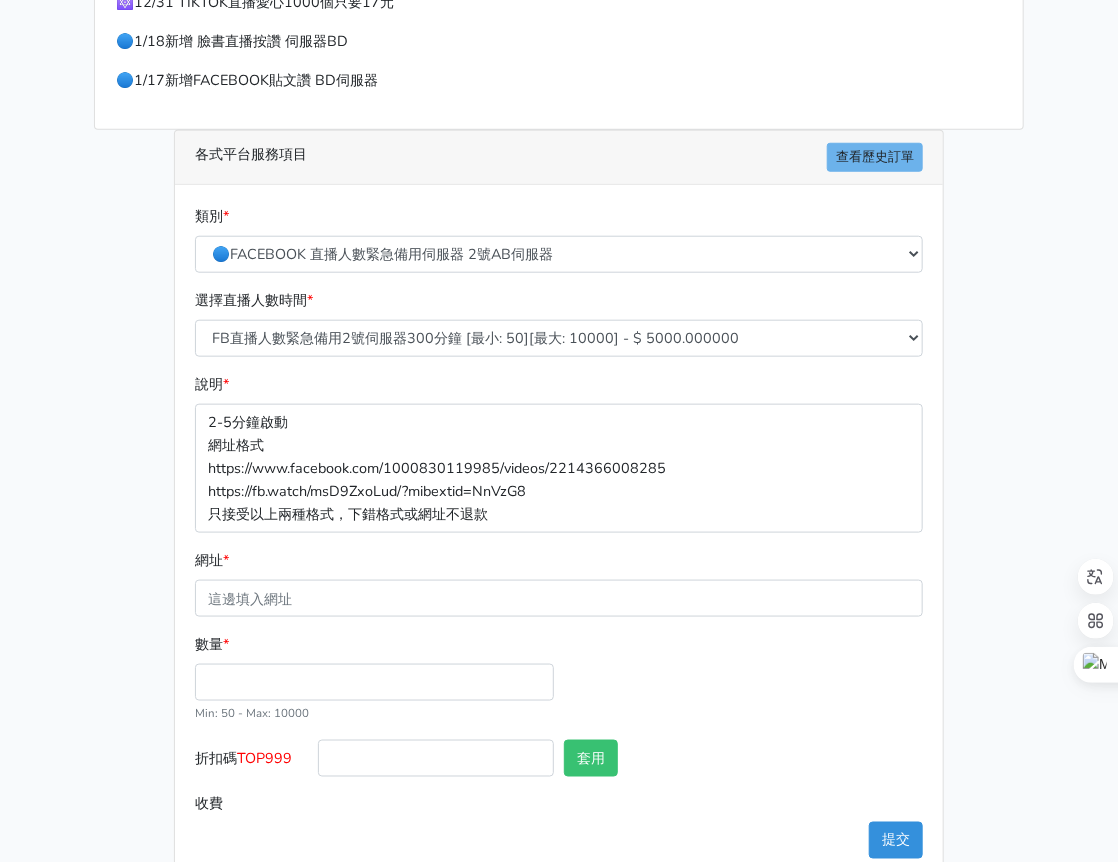 click on "類別 *
🔵FACEBOOK 直播人數緊急備用伺服器 2號AB伺服器
🔵FACEBOOK 網軍專用貼文留言 安全保密
🔵FACEBOOK 直播人數伺服器 快進
🔵9/30 FACEBOOK 直播人數緩慢進場緩慢退場 台灣獨家
🔵FACEBOOK 直播人數緊急備用伺服器 J1
🔵FACEBOOK按讚-追蹤-評論-社團成員-影片觀看-短影片觀看 🔵台灣帳號FACEBOOK按讚、表情、分享、社團、追蹤服務" at bounding box center (559, 239) 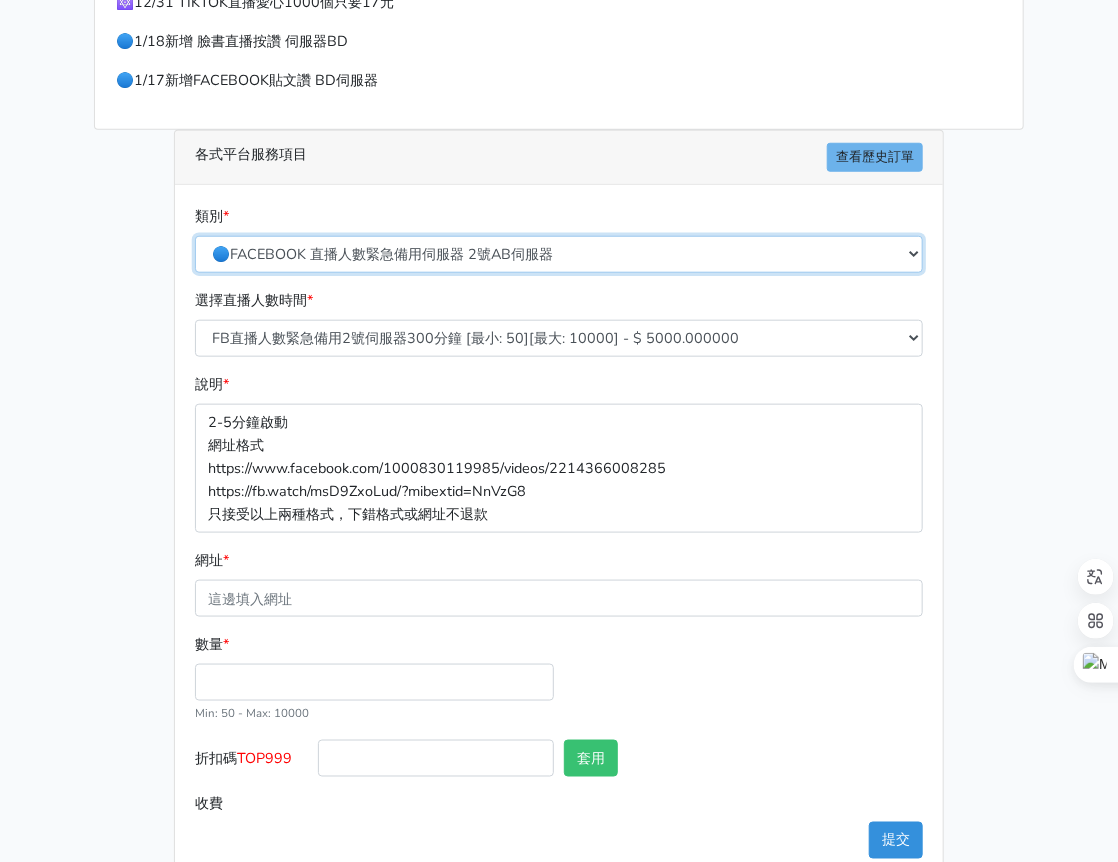click on "🔵FACEBOOK 直播人數緊急備用伺服器 2號AB伺服器
🔵FACEBOOK 網軍專用貼文留言 安全保密
🔵FACEBOOK 直播人數伺服器 快進
🔵9/30 FACEBOOK 直播人數緩慢進場緩慢退場 台灣獨家
🔵FACEBOOK 直播人數緊急備用伺服器 J1
🔵FACEBOOK按讚-追蹤-評論-社團成員-影片觀看-短影片觀看
🔵台灣帳號FACEBOOK按讚、表情、分享、社團、追蹤服務" at bounding box center [559, 254] 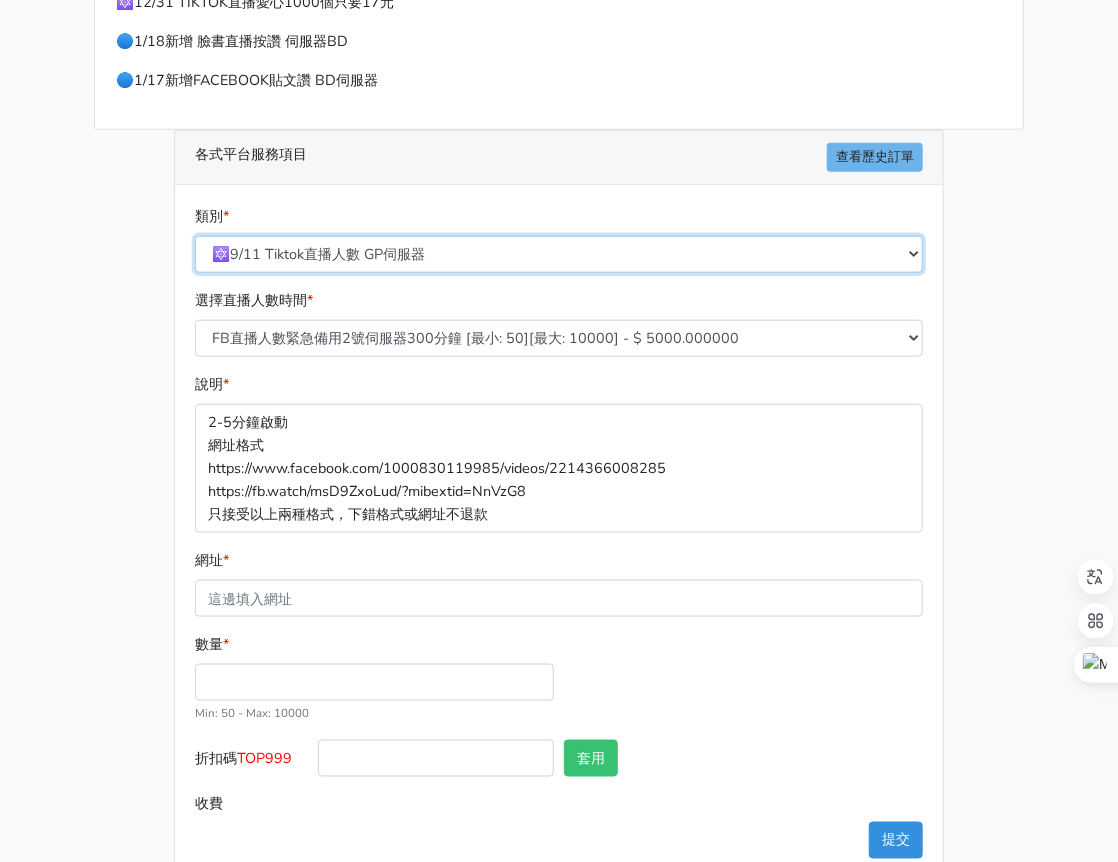 click on "🔵FACEBOOK 直播人數緊急備用伺服器 2號AB伺服器
🔵FACEBOOK 網軍專用貼文留言 安全保密
🔵FACEBOOK 直播人數伺服器 快進
🔵9/30 FACEBOOK 直播人數緩慢進場緩慢退場 台灣獨家
🔵FACEBOOK 直播人數緊急備用伺服器 J1
🔵FACEBOOK按讚-追蹤-評論-社團成員-影片觀看-短影片觀看
🔵台灣帳號FACEBOOK按讚、表情、分享、社團、追蹤服務" at bounding box center (559, 254) 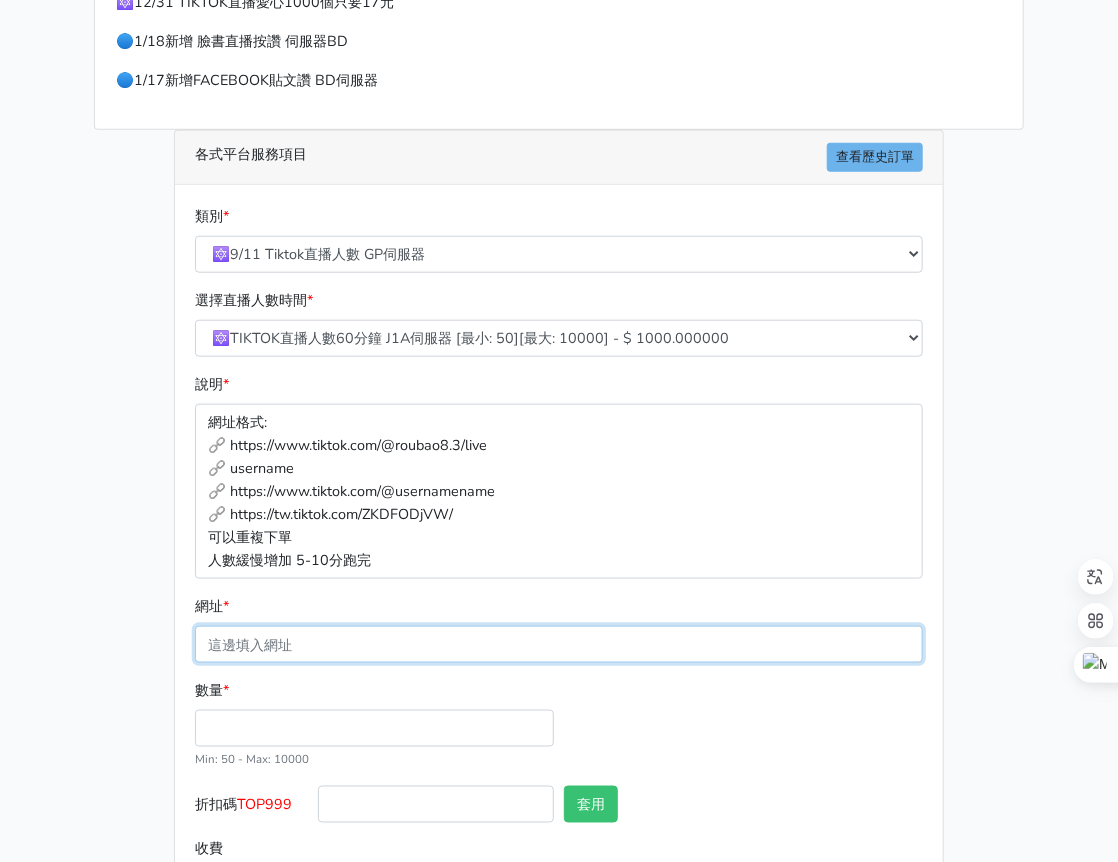click on "網址 *" at bounding box center [559, 644] 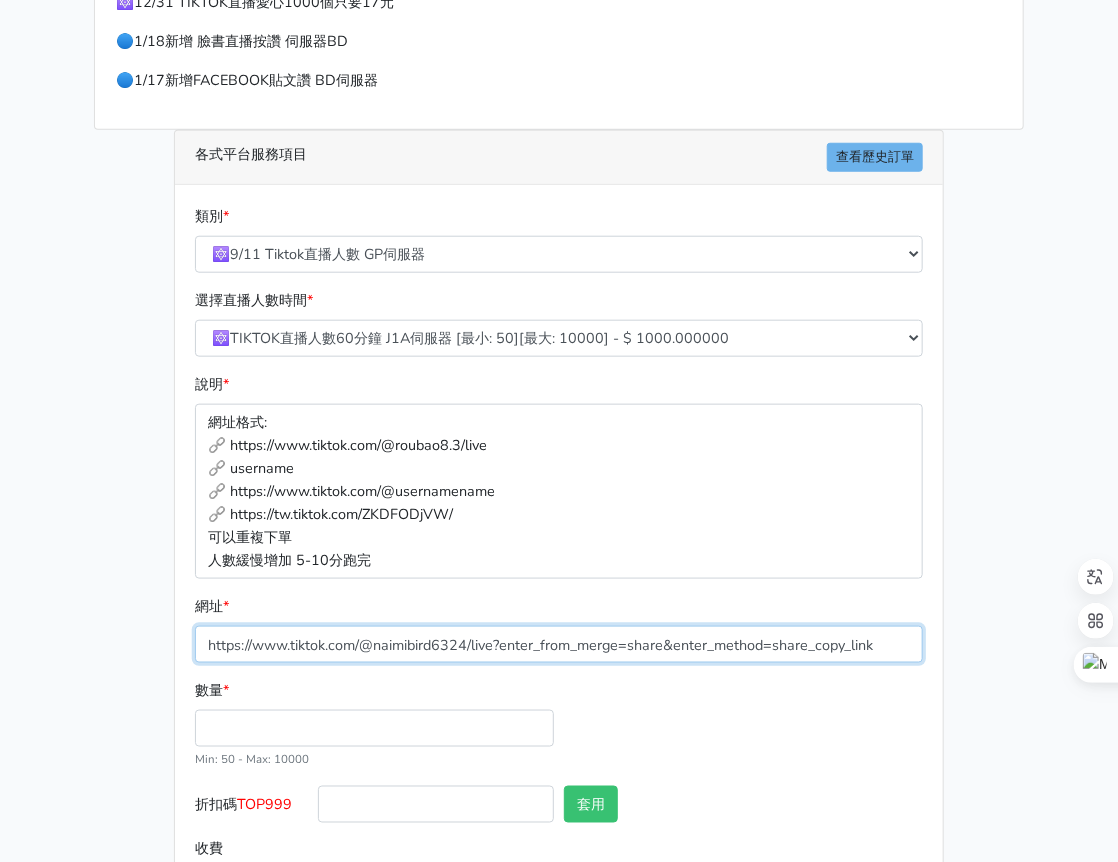 type on "https://www.tiktok.com/@naimibird6324/live?enter_from_merge=share&enter_method=share_copy_link" 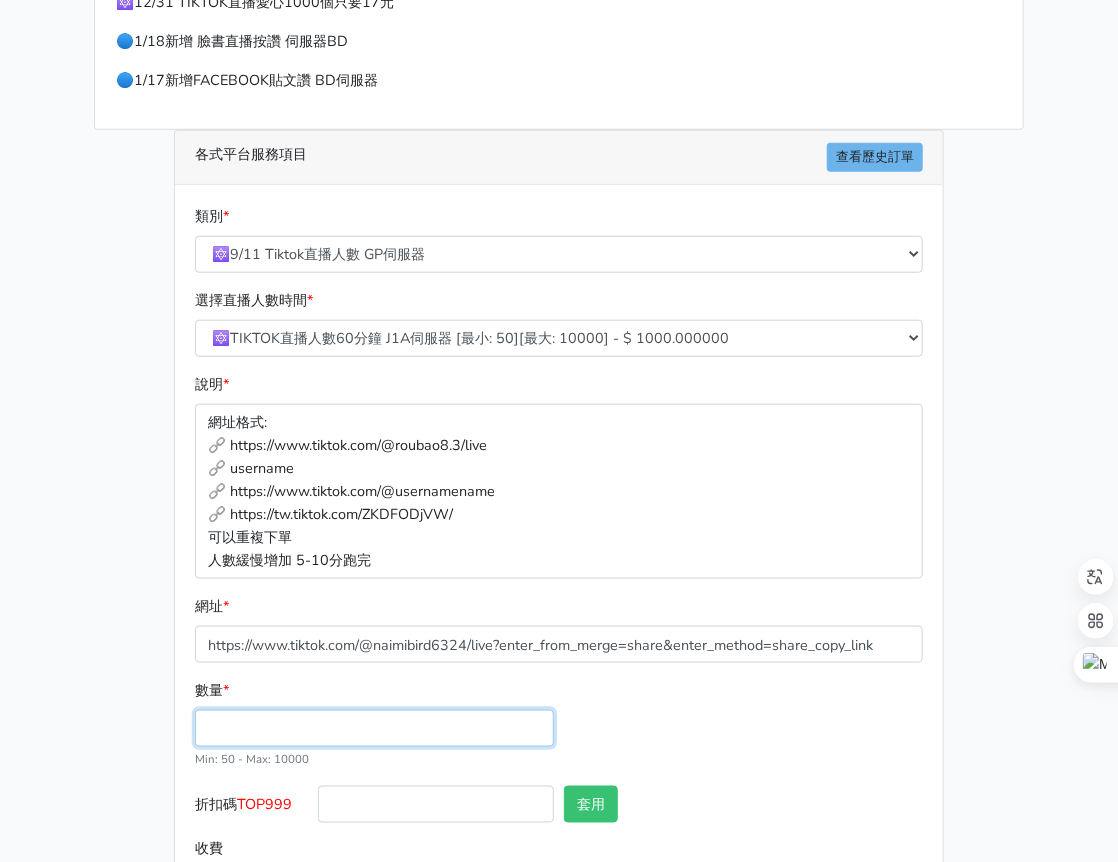 click on "數量 *" at bounding box center (374, 728) 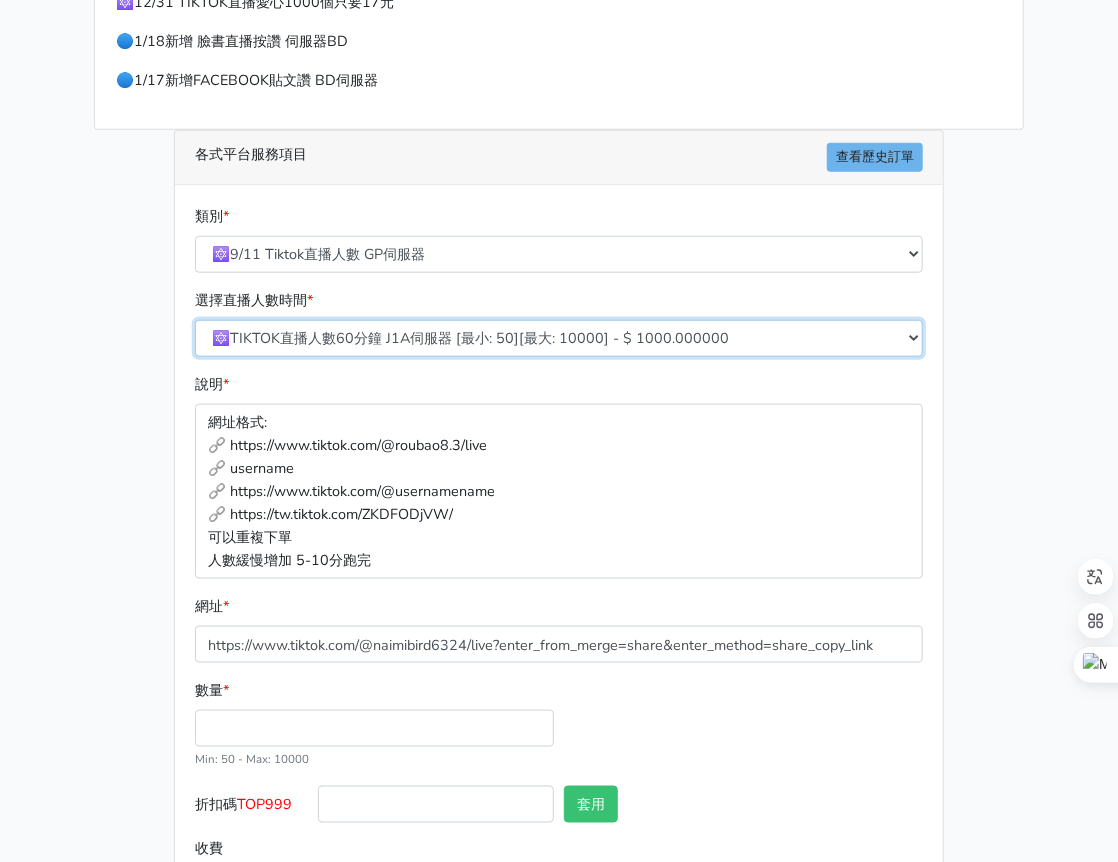 click on "🔯TIKTOK直播人數60分鐘 J1A伺服器 [最小: 50][最大: 10000] - $ 1000.000000 🔯TIKTOK直播人數120分鐘 J1A伺服器 [最小: 50][最大: 10000] - $ 2000.000000 🔯TIKTOK直播人數180分鐘 J1A伺服器 [最小: 50][最大: 100000] - $ 3000.000000 🔯TIKTOK直播人數240分鐘 J1A伺服器 [最小: 50][最大: 10000] - $ 4000.000000 🔯TIKTOK直播人數300分鐘 J1A伺服器 [最小: 50][最大: 10000] - $ 5000.000000 🔯TIKTOK直播人數360分鐘 J1A伺服器 [最小: 50][最大: 10000] - $ 6000.000000" at bounding box center [559, 338] 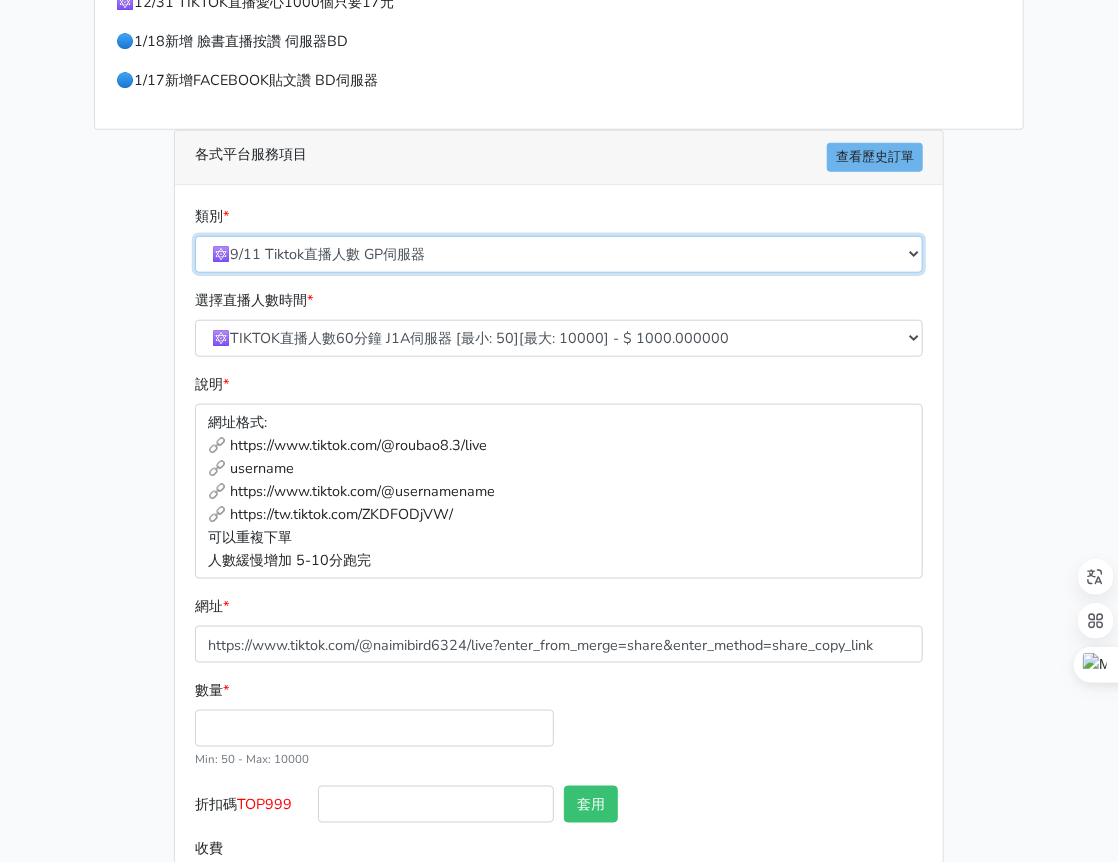 click on "🔵FACEBOOK 直播人數緊急備用伺服器 2號AB伺服器
🔵FACEBOOK 網軍專用貼文留言 安全保密
🔵FACEBOOK 直播人數伺服器 快進
🔵9/30 FACEBOOK 直播人數緩慢進場緩慢退場 台灣獨家
🔵FACEBOOK 直播人數緊急備用伺服器 J1
🔵FACEBOOK按讚-追蹤-評論-社團成員-影片觀看-短影片觀看
🔵台灣帳號FACEBOOK按讚、表情、分享、社團、追蹤服務" at bounding box center (559, 254) 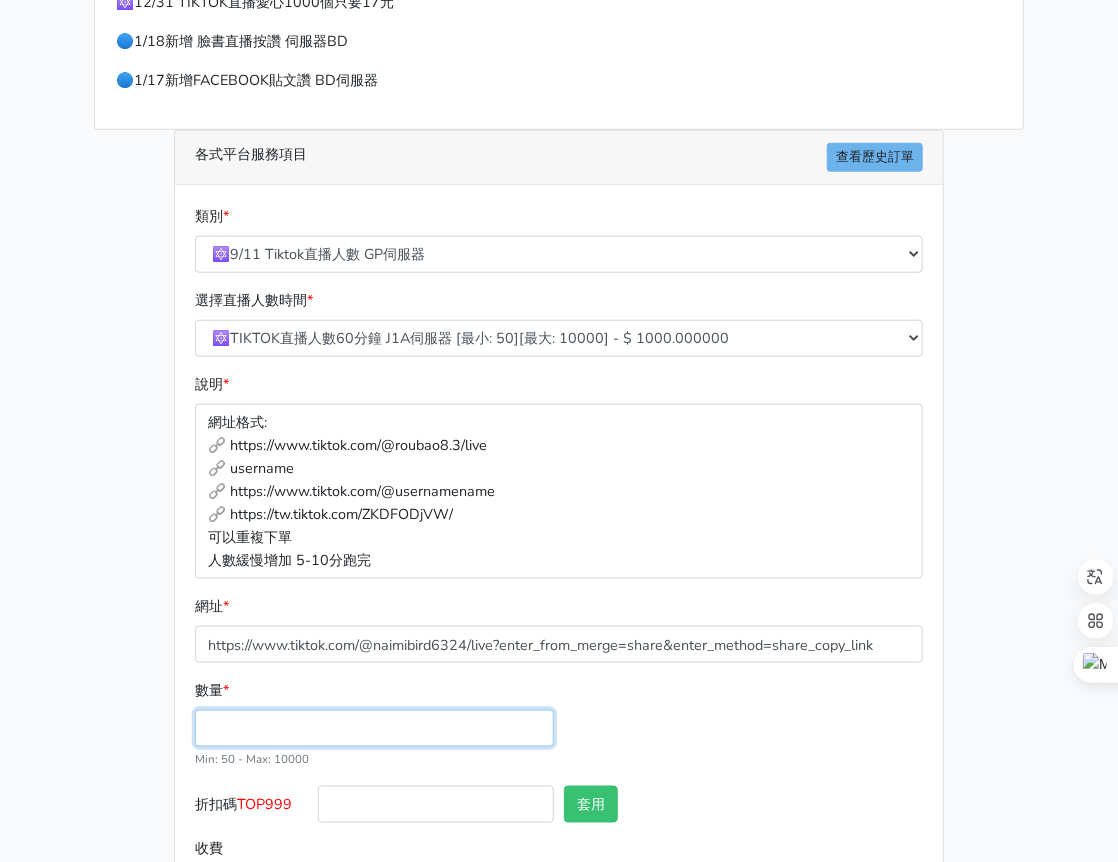 click on "數量 *" at bounding box center [374, 728] 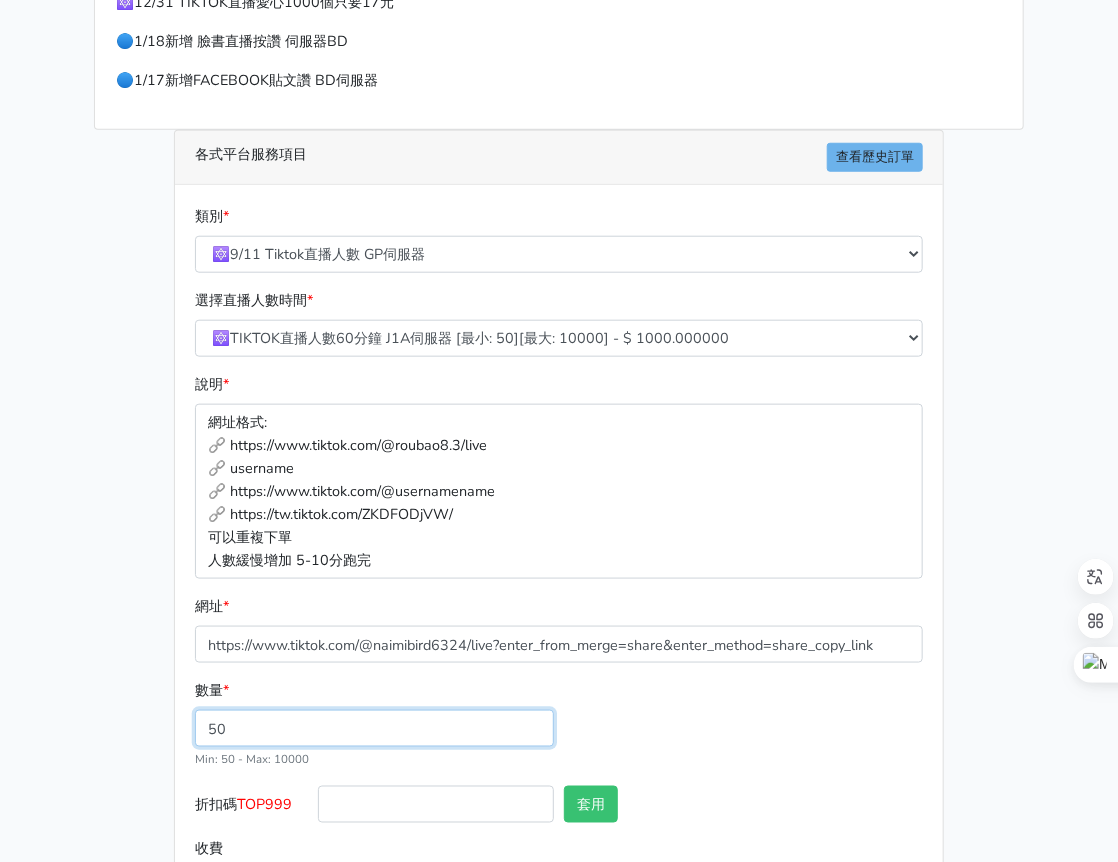 type on "50" 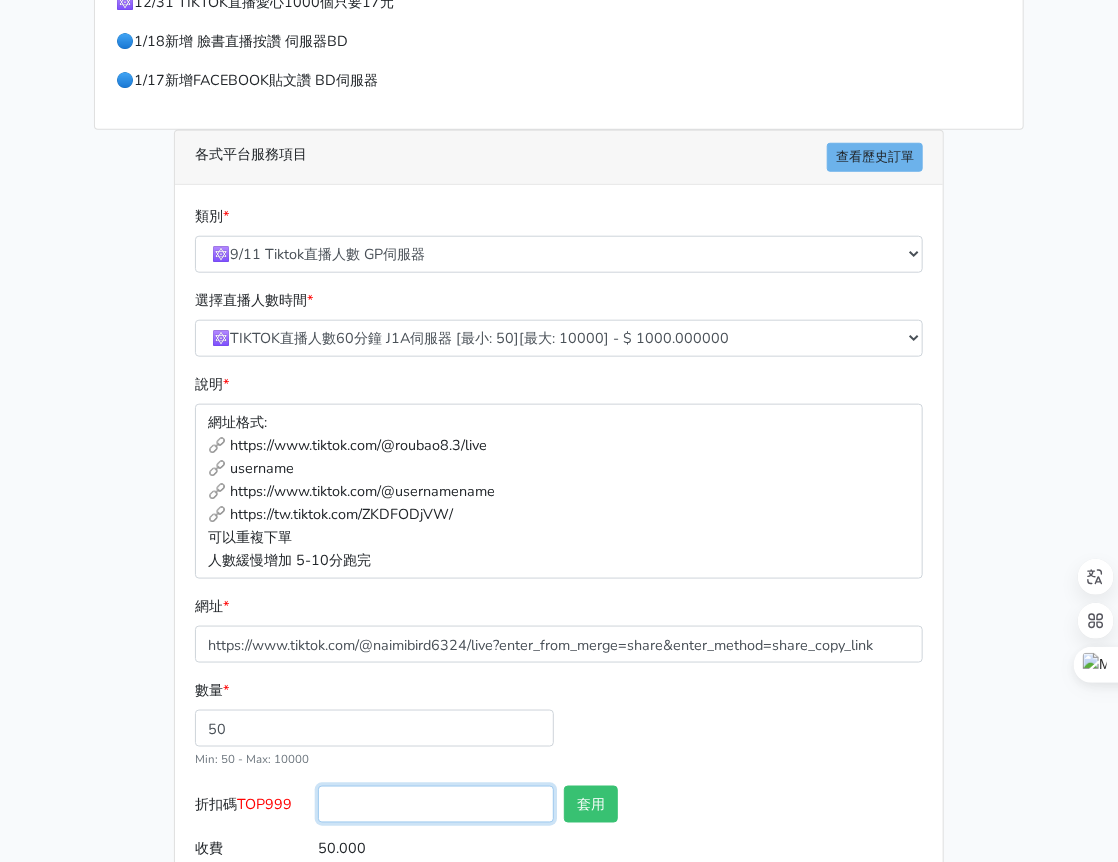 click on "折扣碼  TOP999" at bounding box center (436, 804) 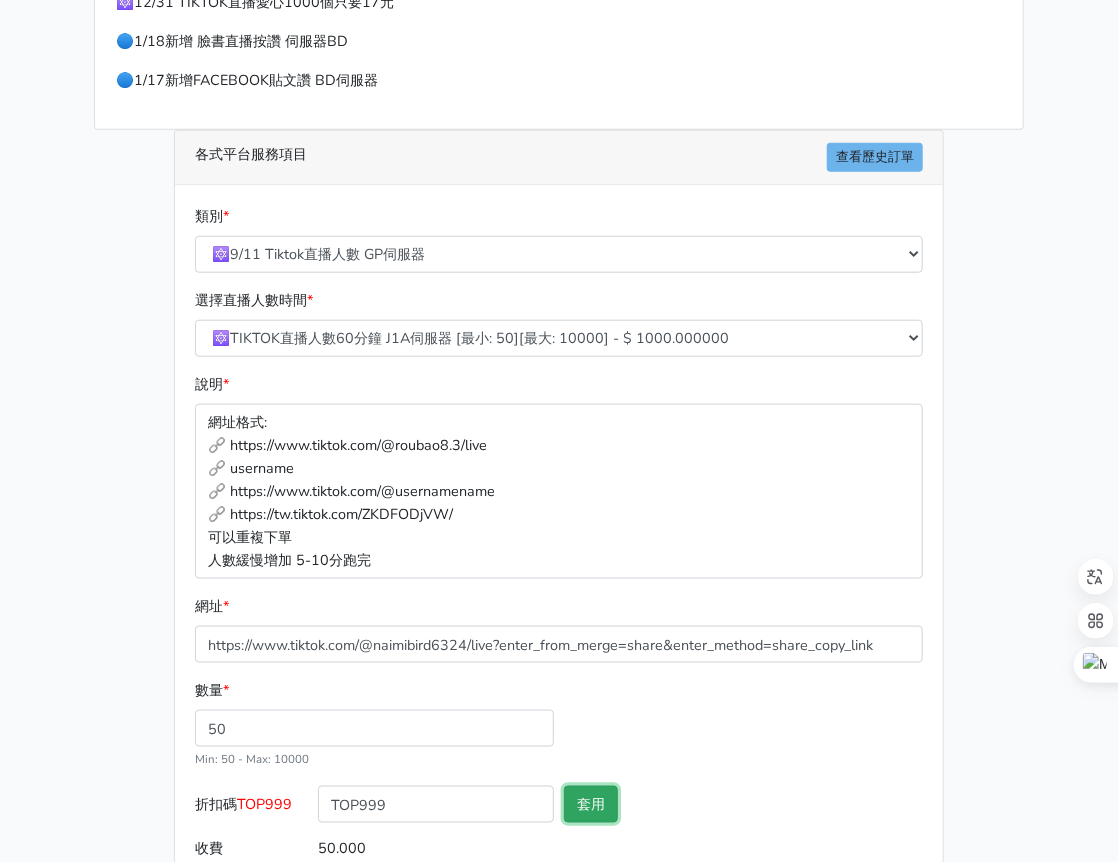 click on "套用" at bounding box center (591, 804) 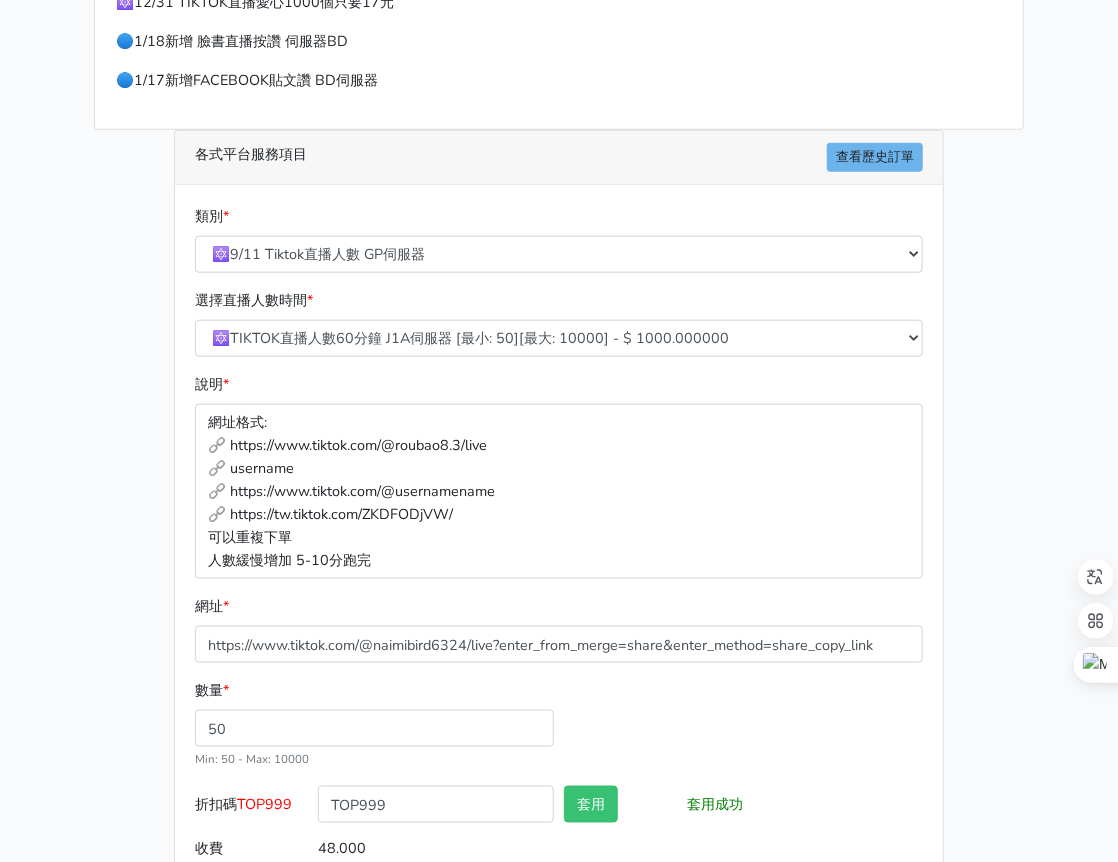 click on "選擇直播人數時間 *
🔯TIKTOK直播人數60分鐘 J1A伺服器 [最小: 50][最大: 10000] - $ 1000.000000 🔯TIKTOK直播人數120分鐘 J1A伺服器 [最小: 50][最大: 10000] - $ 2000.000000 🔯TIKTOK直播人數180分鐘 J1A伺服器 [最小: 50][最大: 100000] - $ 3000.000000 🔯TIKTOK直播人數240分鐘 J1A伺服器 [最小: 50][最大: 10000] - $ 4000.000000 🔯TIKTOK直播人數300分鐘 J1A伺服器 [最小: 50][最大: 10000] - $ 5000.000000 🔯TIKTOK直播人數360分鐘 J1A伺服器 [最小: 50][最大: 10000] - $ 6000.000000" at bounding box center [559, 239] 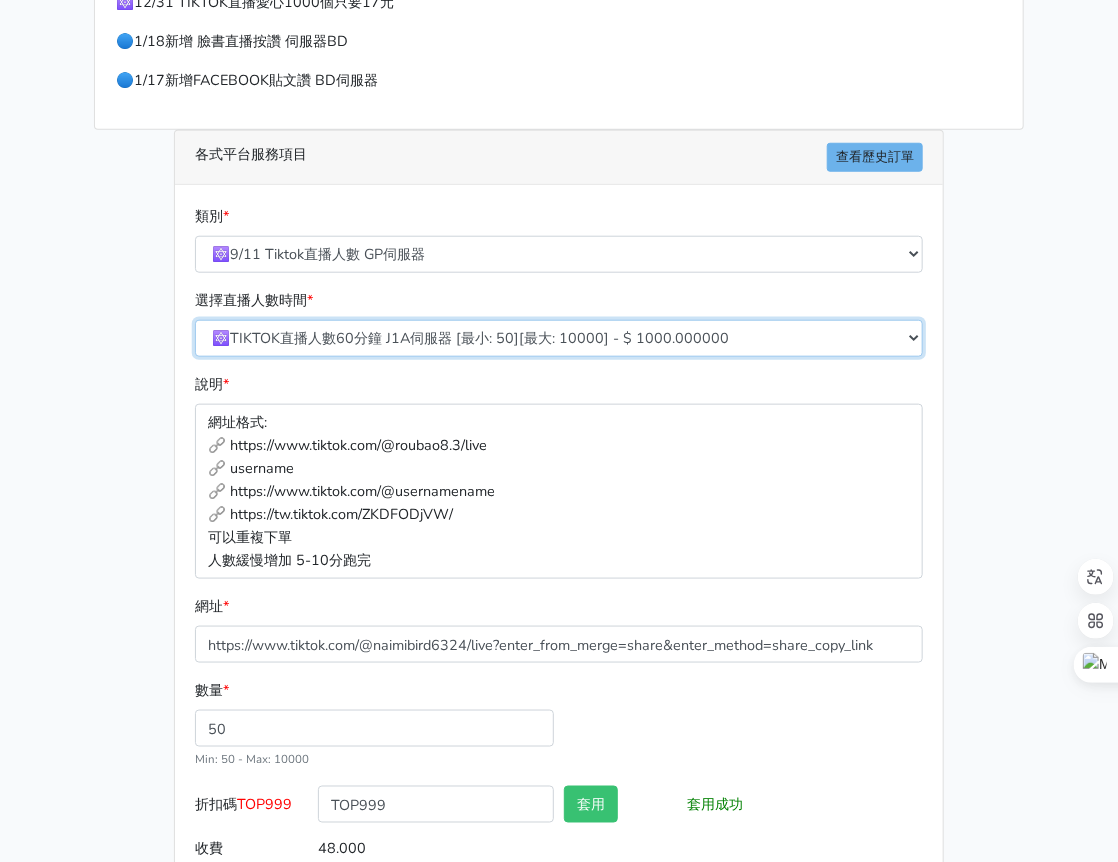 click on "🔯TIKTOK直播人數60分鐘 J1A伺服器 [最小: 50][最大: 10000] - $ 1000.000000 🔯TIKTOK直播人數120分鐘 J1A伺服器 [最小: 50][最大: 10000] - $ 2000.000000 🔯TIKTOK直播人數180分鐘 J1A伺服器 [最小: 50][最大: 100000] - $ 3000.000000 🔯TIKTOK直播人數240分鐘 J1A伺服器 [最小: 50][最大: 10000] - $ 4000.000000 🔯TIKTOK直播人數300分鐘 J1A伺服器 [最小: 50][最大: 10000] - $ 5000.000000 🔯TIKTOK直播人數360分鐘 J1A伺服器 [最小: 50][最大: 10000] - $ 6000.000000" at bounding box center (559, 338) 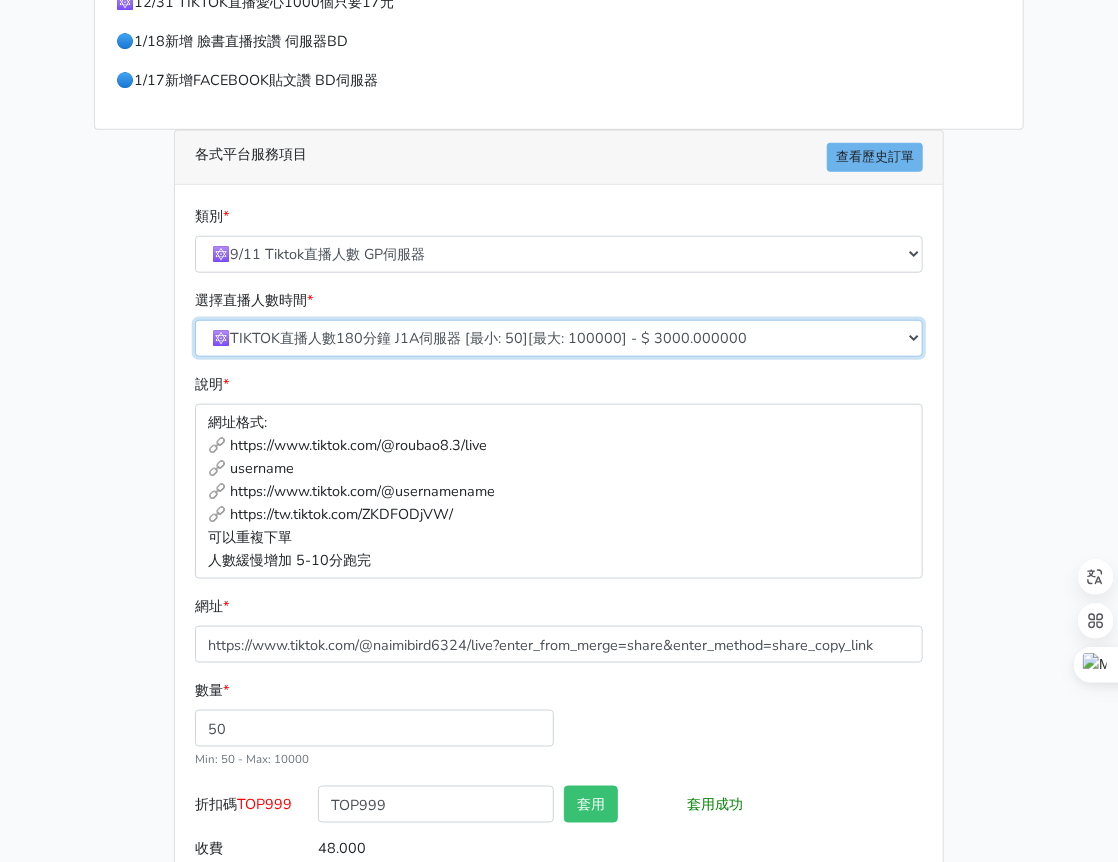 click on "🔯TIKTOK直播人數60分鐘 J1A伺服器 [最小: 50][最大: 10000] - $ 1000.000000 🔯TIKTOK直播人數120分鐘 J1A伺服器 [最小: 50][最大: 10000] - $ 2000.000000 🔯TIKTOK直播人數180分鐘 J1A伺服器 [最小: 50][最大: 100000] - $ 3000.000000 🔯TIKTOK直播人數240分鐘 J1A伺服器 [最小: 50][最大: 10000] - $ 4000.000000 🔯TIKTOK直播人數300分鐘 J1A伺服器 [最小: 50][最大: 10000] - $ 5000.000000 🔯TIKTOK直播人數360分鐘 J1A伺服器 [最小: 50][最大: 10000] - $ 6000.000000" at bounding box center (559, 338) 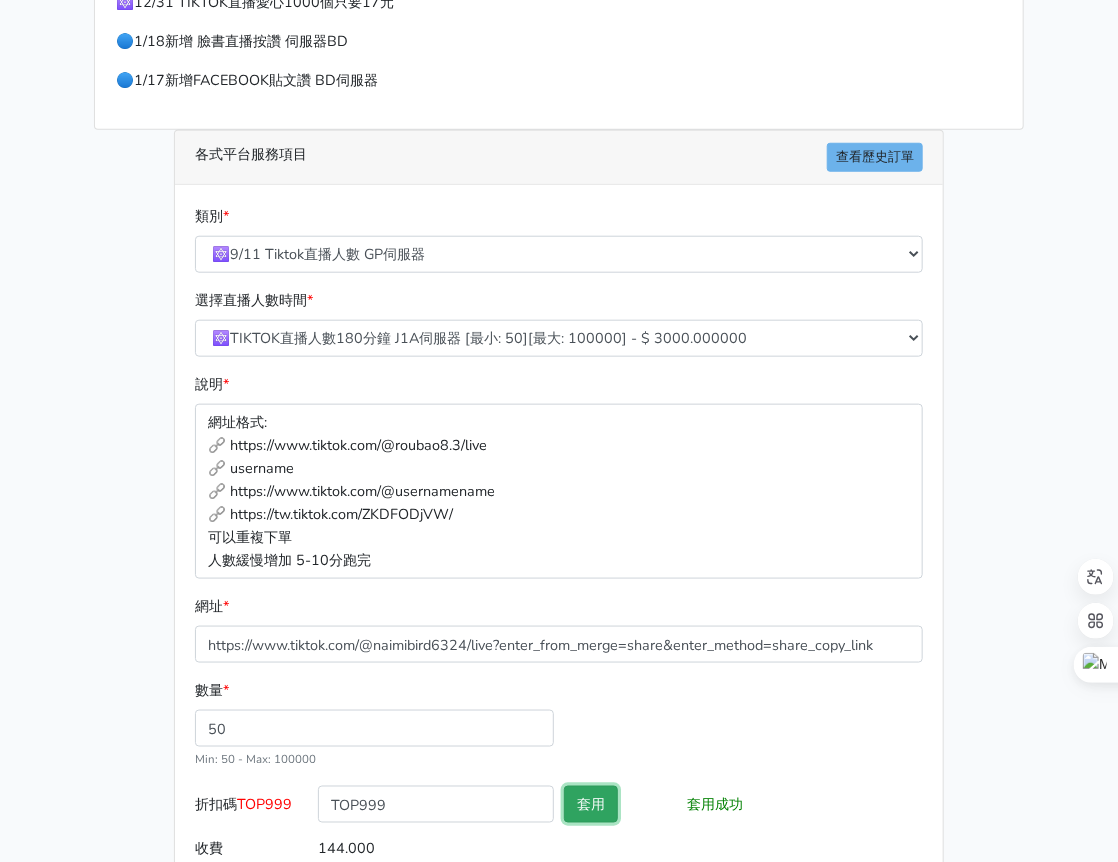click on "套用" at bounding box center [591, 804] 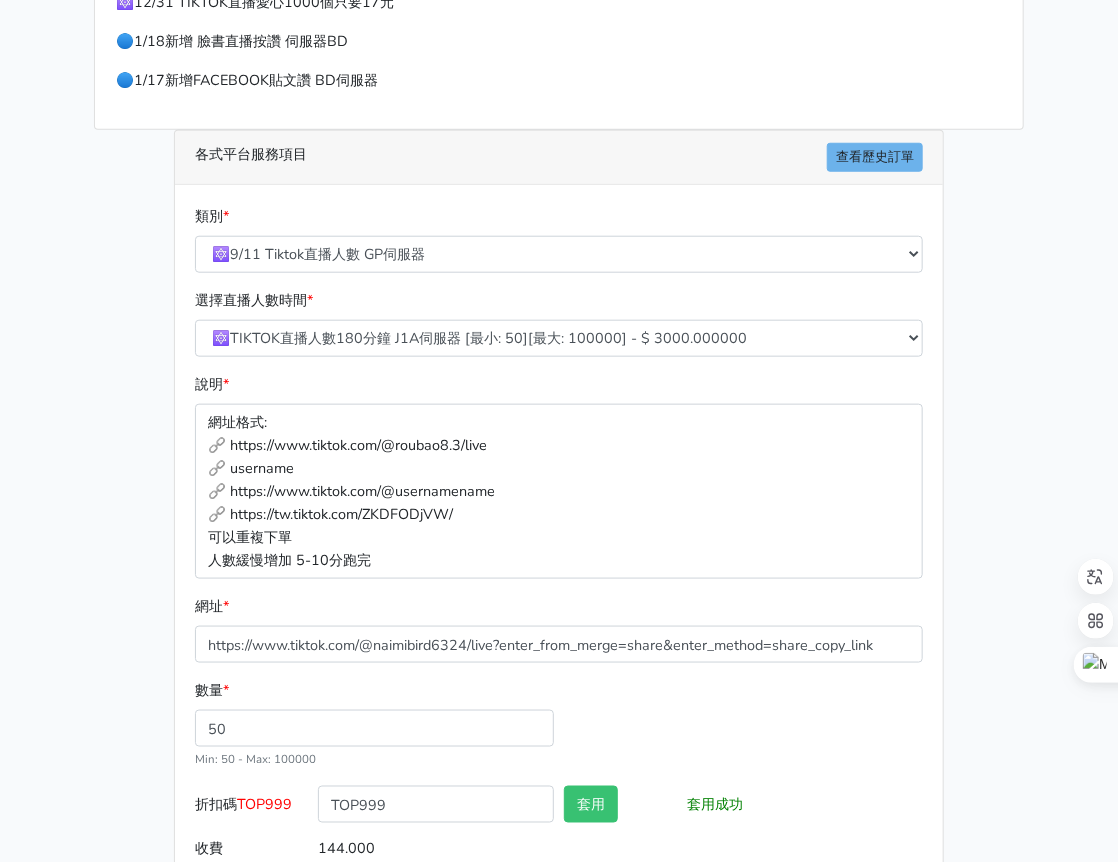 click on "提交" at bounding box center (896, 886) 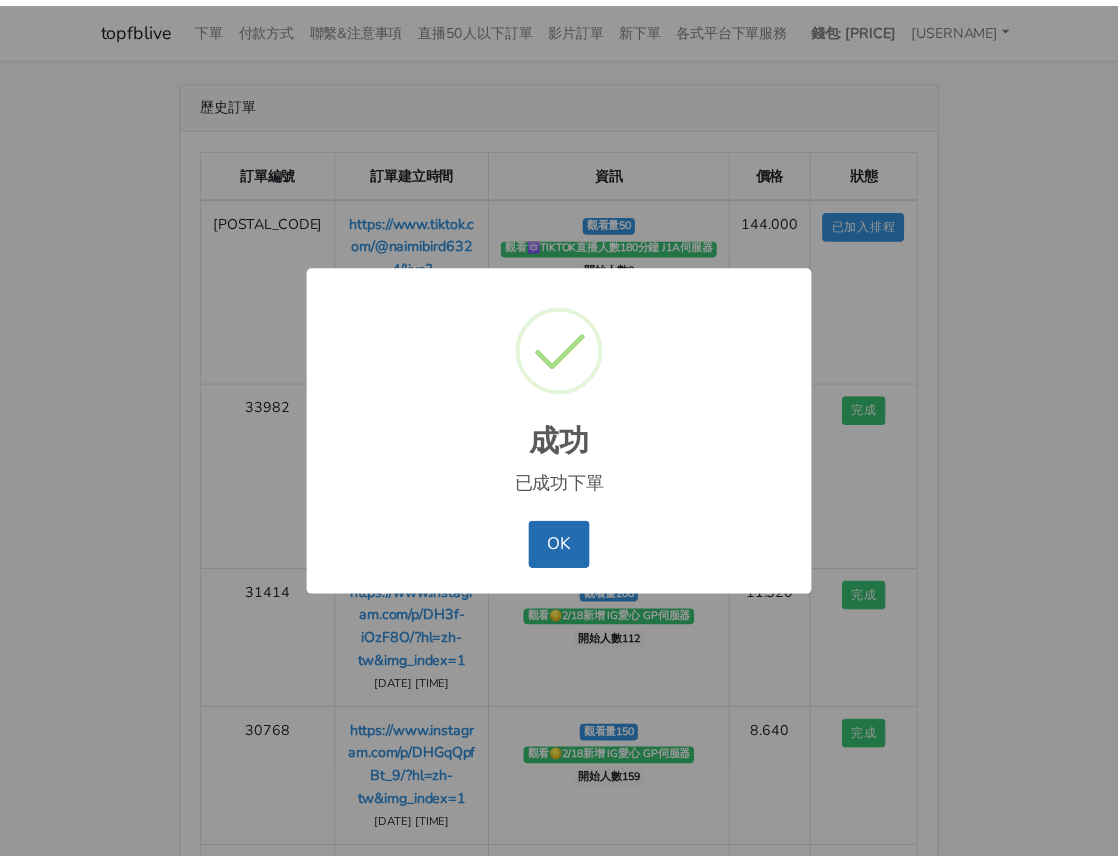 scroll, scrollTop: 0, scrollLeft: 0, axis: both 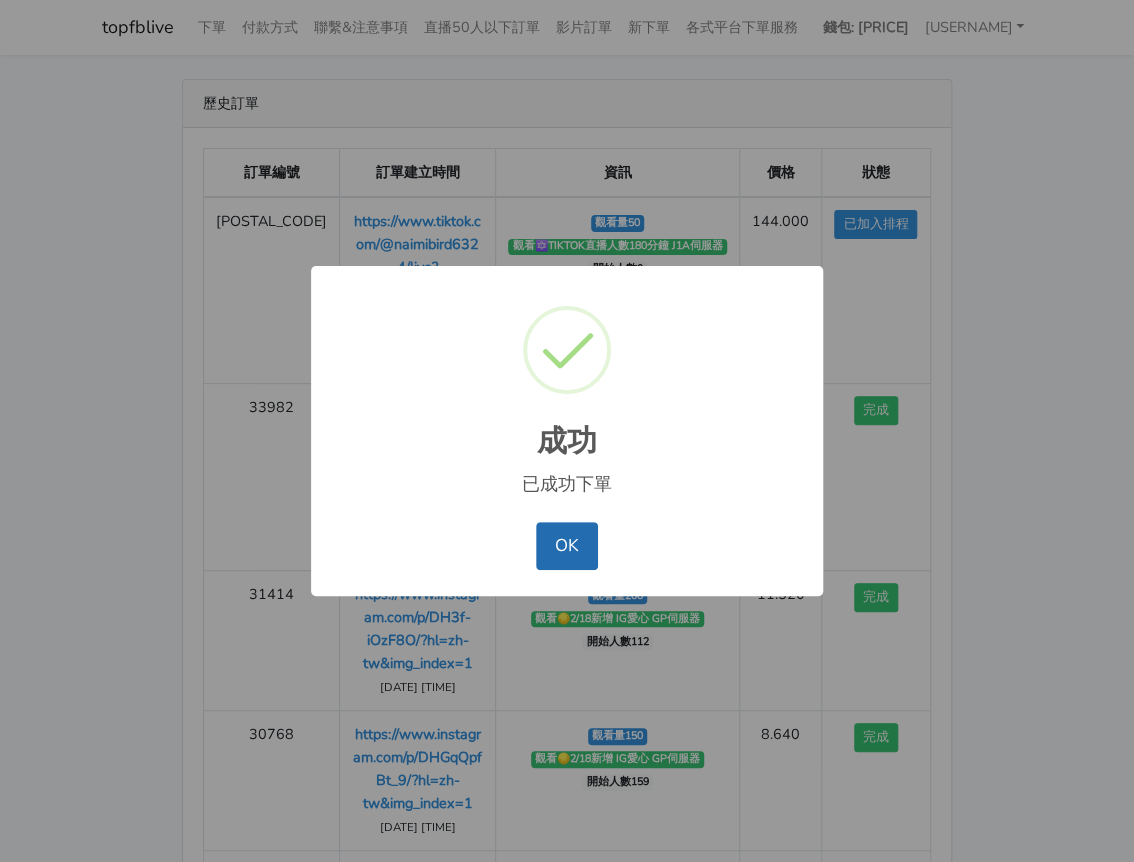 click on "OK" at bounding box center (566, 546) 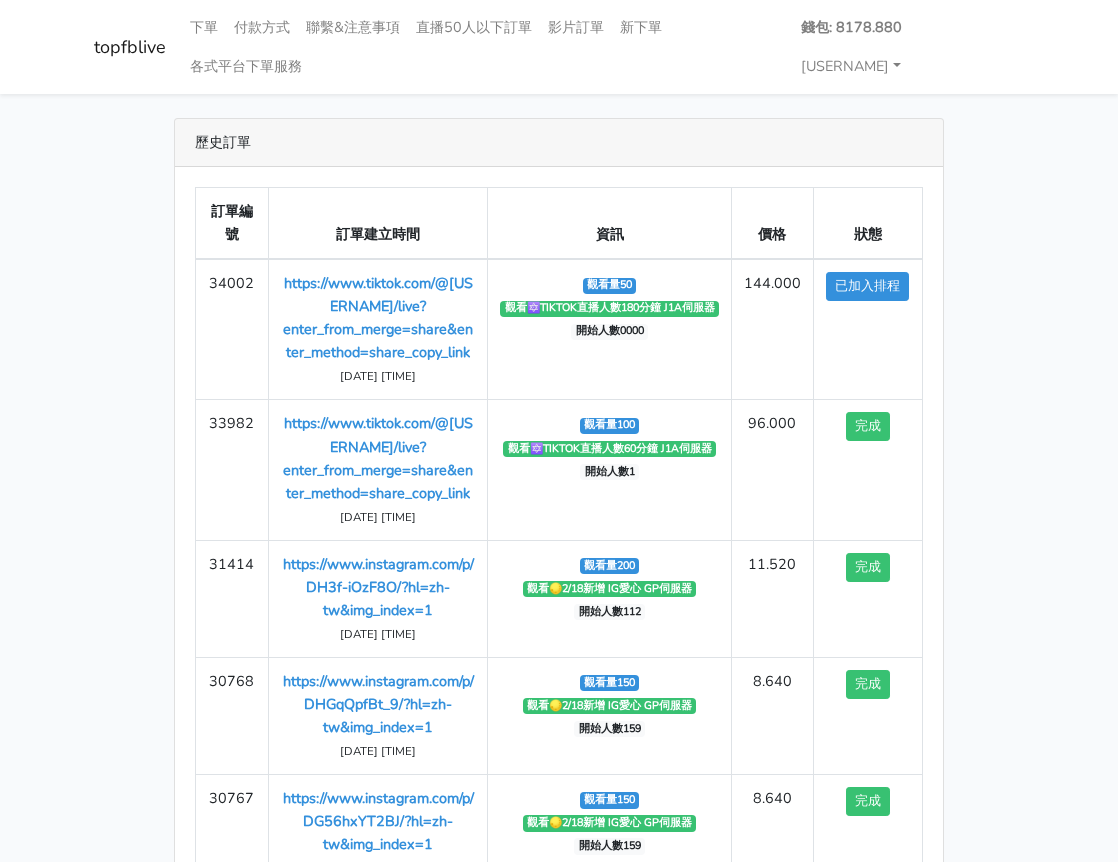 scroll, scrollTop: 0, scrollLeft: 0, axis: both 